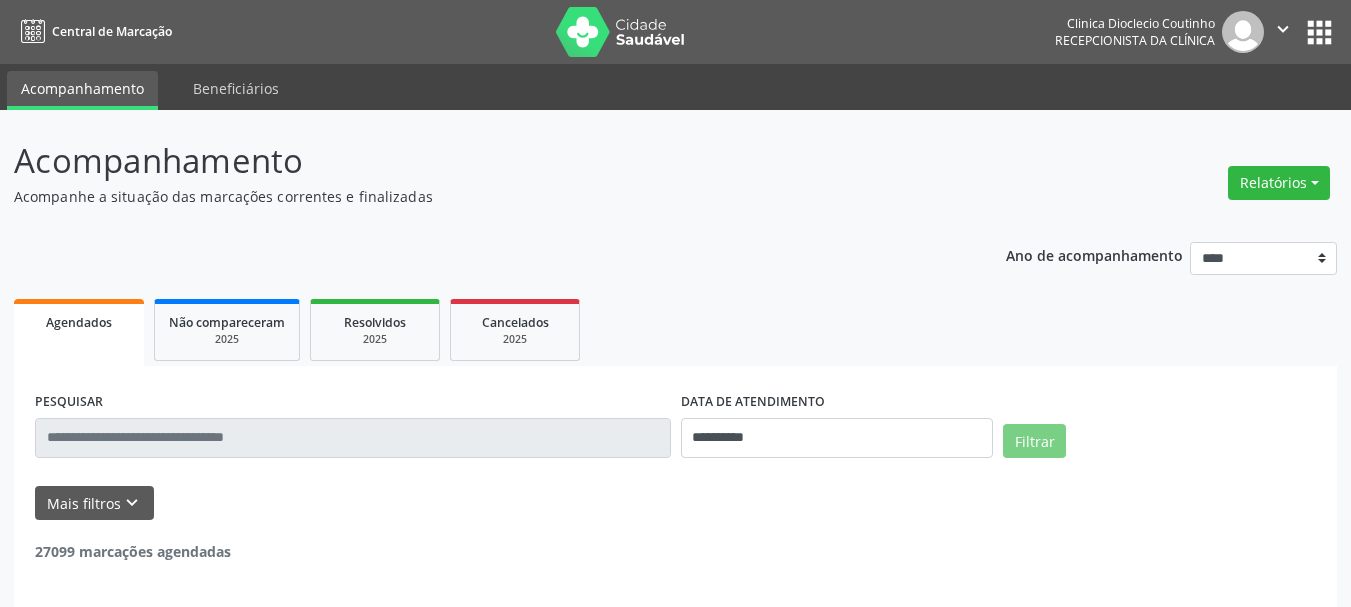 scroll, scrollTop: 0, scrollLeft: 0, axis: both 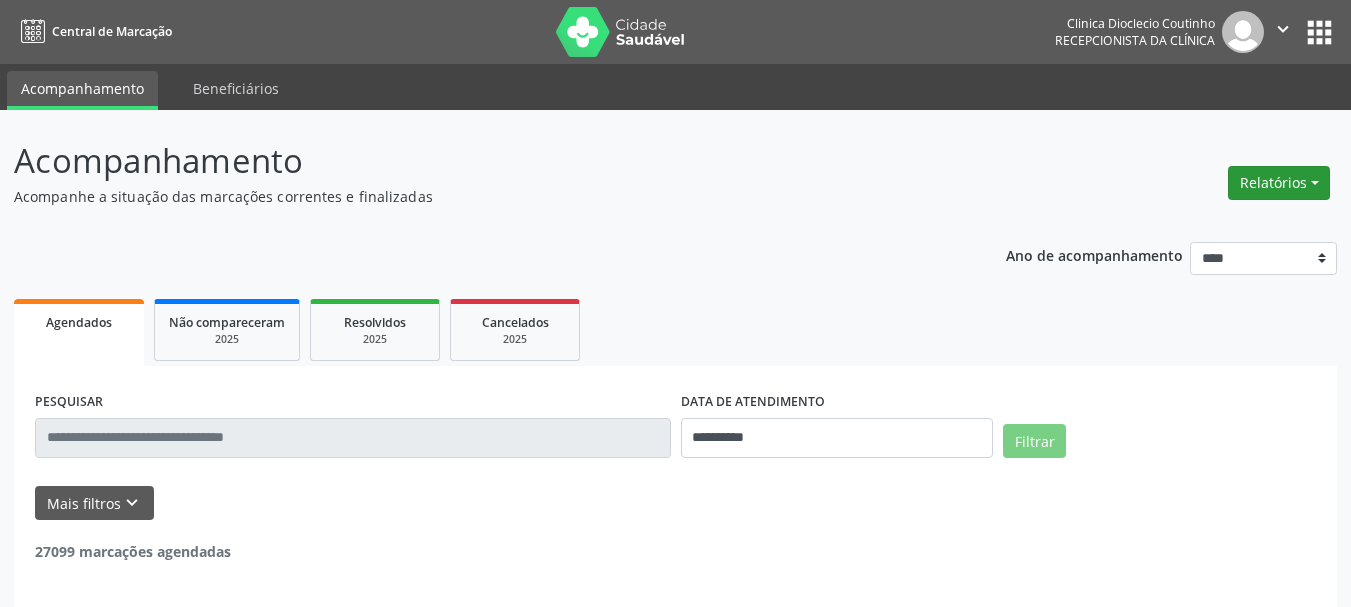 click on "Relatórios" at bounding box center (1279, 183) 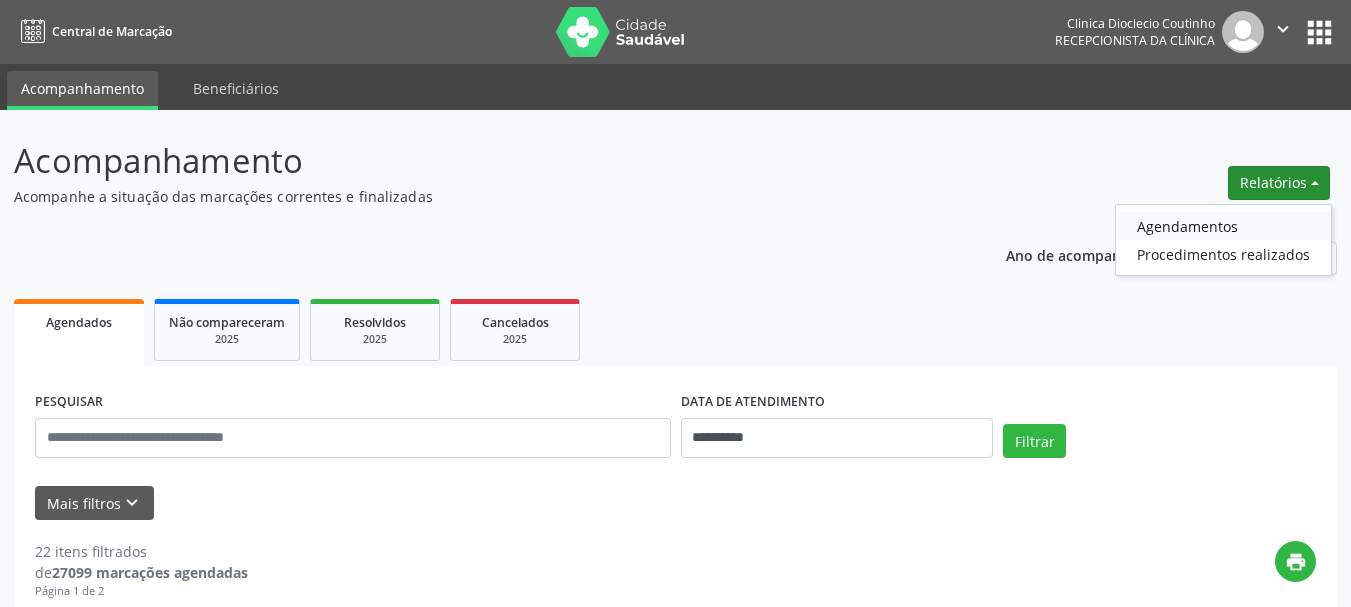 click on "Agendamentos" at bounding box center [1223, 226] 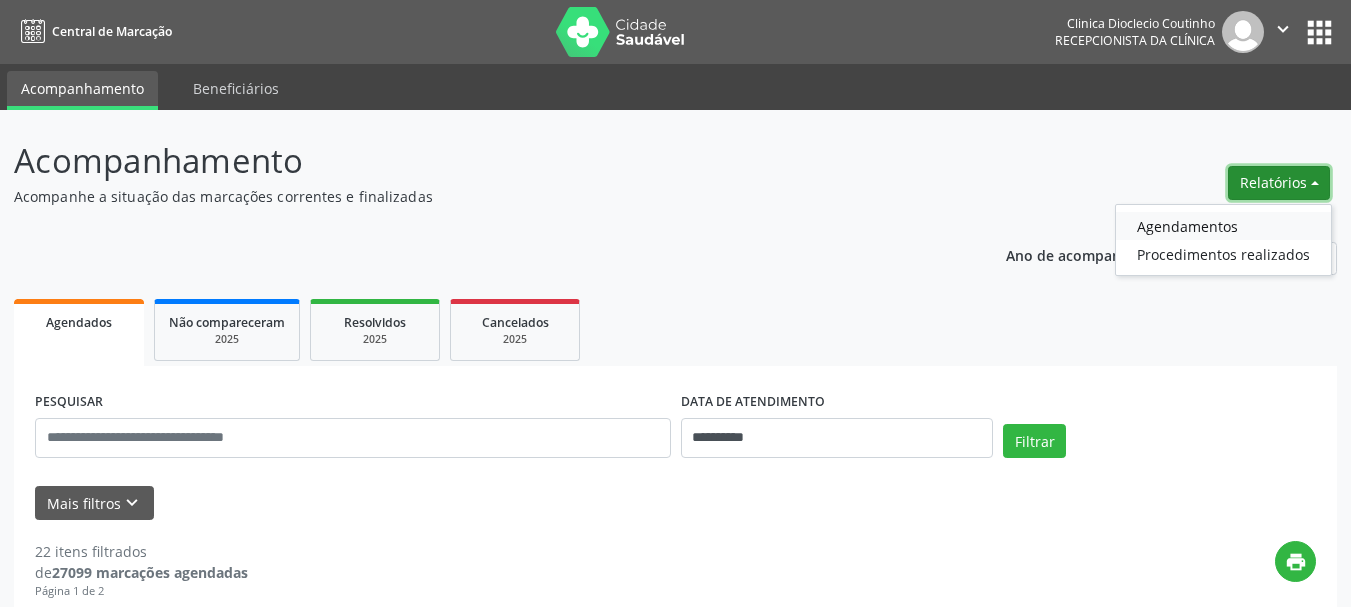 select on "*" 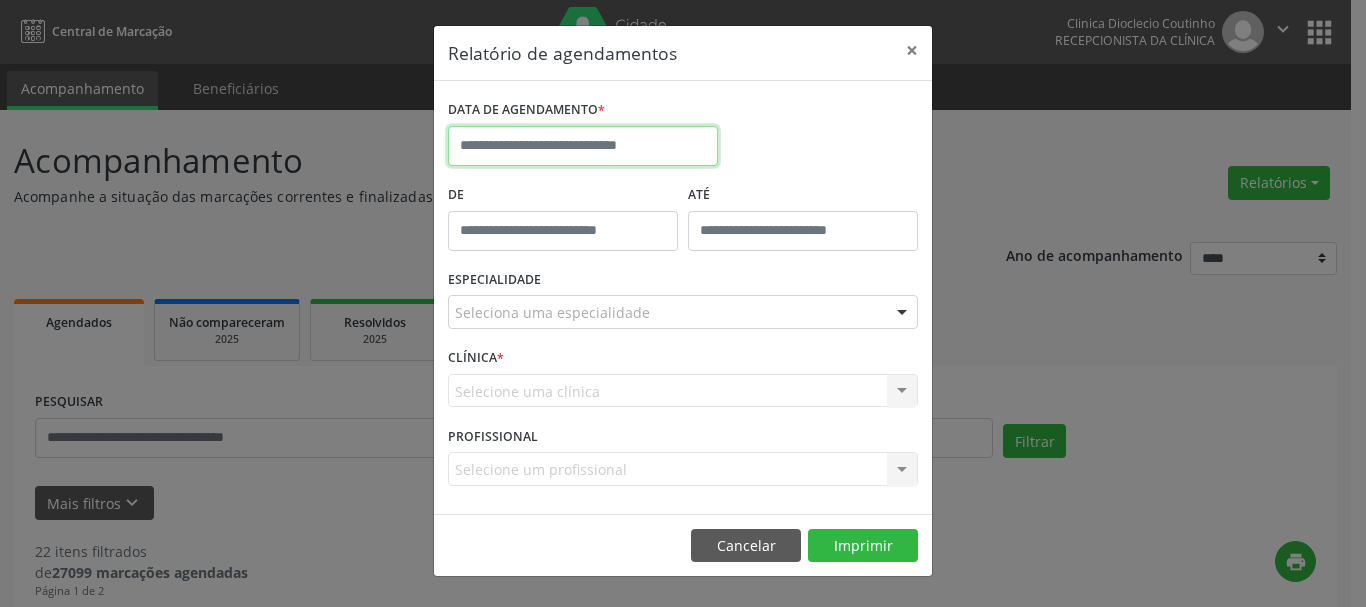 click at bounding box center [583, 146] 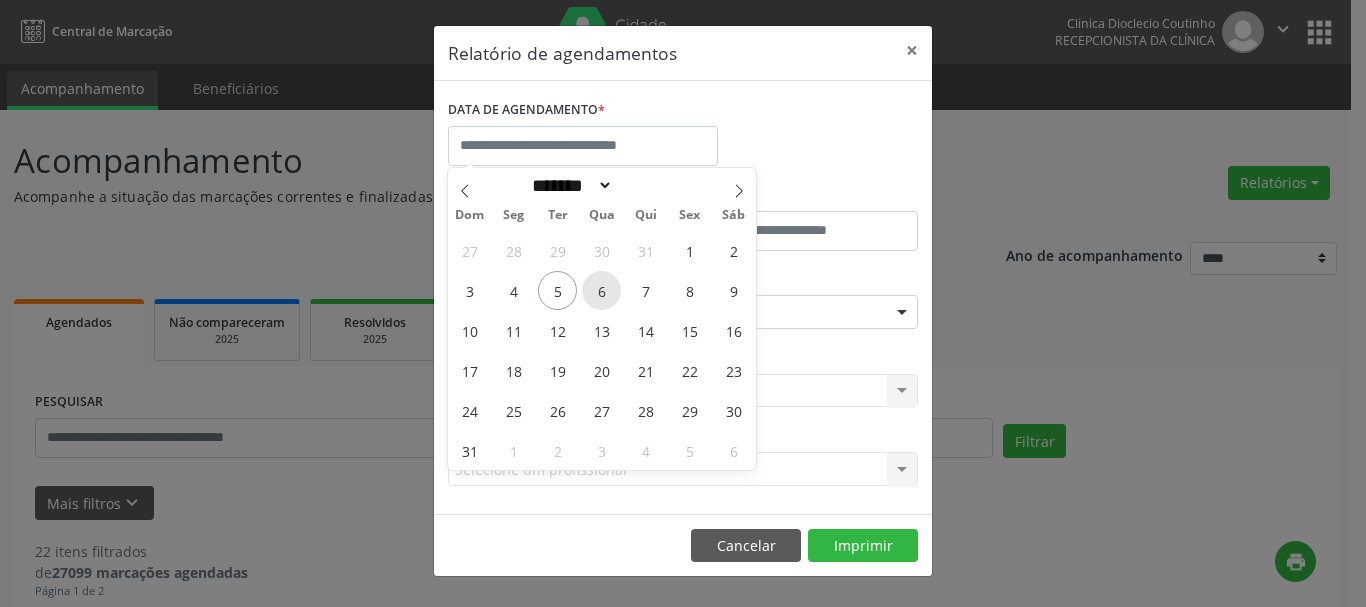 click on "6" at bounding box center [601, 290] 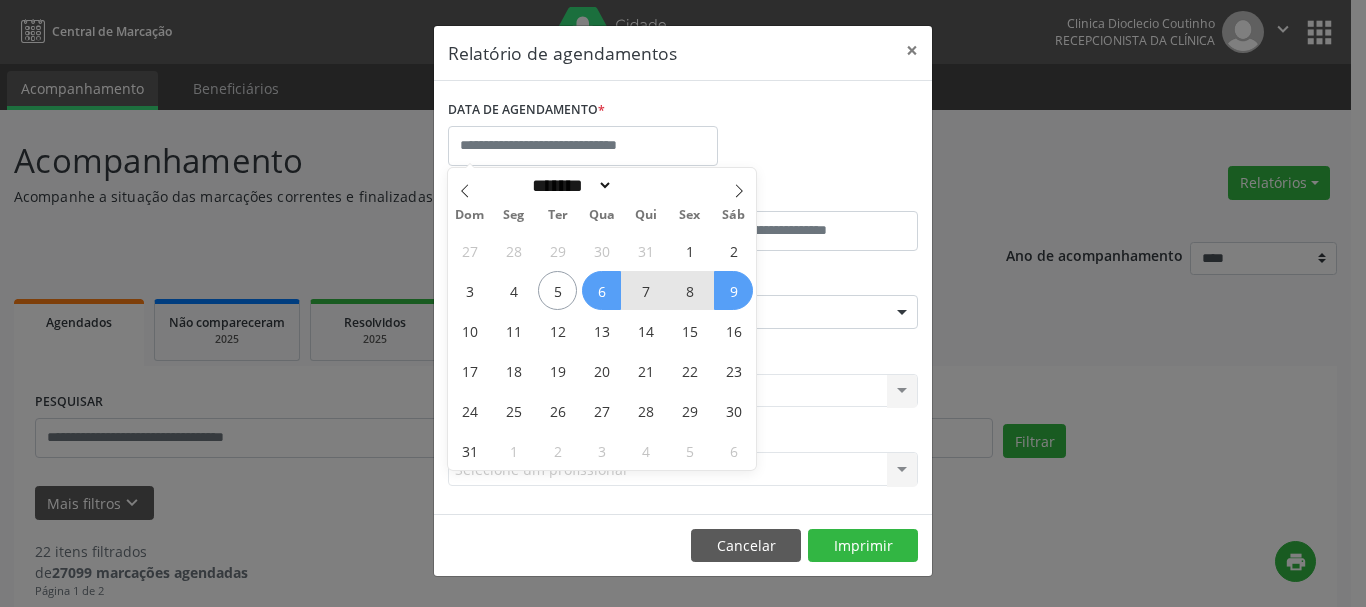 click on "Relatório de agendamentos ×
DATA DE AGENDAMENTO
*
De
ATÉ
ESPECIALIDADE
Seleciona uma especialidade
Todas as especialidades   Alergologia   Angiologia   Arritmologia   Cardiologia   Cirurgia Abdominal   Cirurgia Bariatrica   Cirurgia Cabeça e Pescoço   Cirurgia Cardiaca   Cirurgia Geral   Cirurgia Ginecologica   Cirurgia Mastologia Oncologica   Cirurgia Pediatrica   Cirurgia Plastica   Cirurgia Toracica   Cirurgia geral oncológica   Cirurgia geral oncológica   Cirurgião Dermatológico   Clinica Geral   Clinica Medica   Consulta de Enfermagem - Hiperdia   Consulta de Enfermagem - Preventivo   Consulta de Enfermagem - Pré-Natal   Consulta de Enfermagem - Puericultura   Dermatologia   Endocinologia   Endocrino Diabetes   Endocrinologia   Fisioterapia   Fisioterapia Cirurgica   Fonoaudiologia   Gastro/Hepato   Gastroenterologia   Gastropediatria   Geriatria   Ginecologia   Gnecologia" at bounding box center [683, 303] 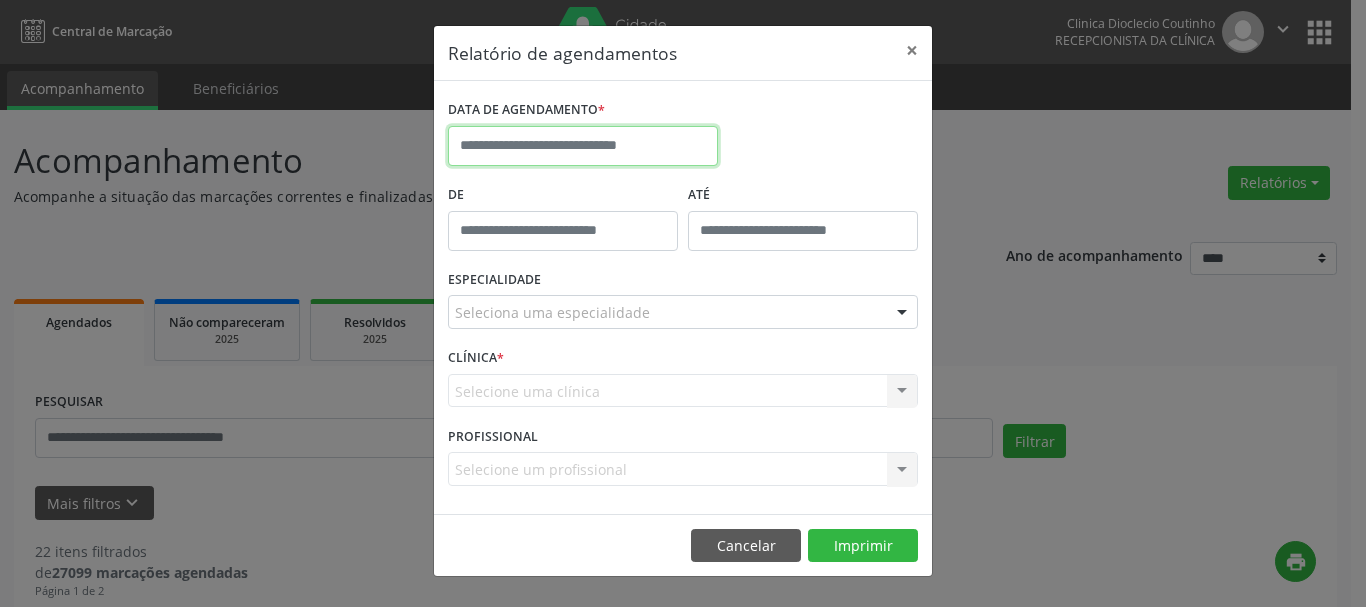 click at bounding box center (583, 146) 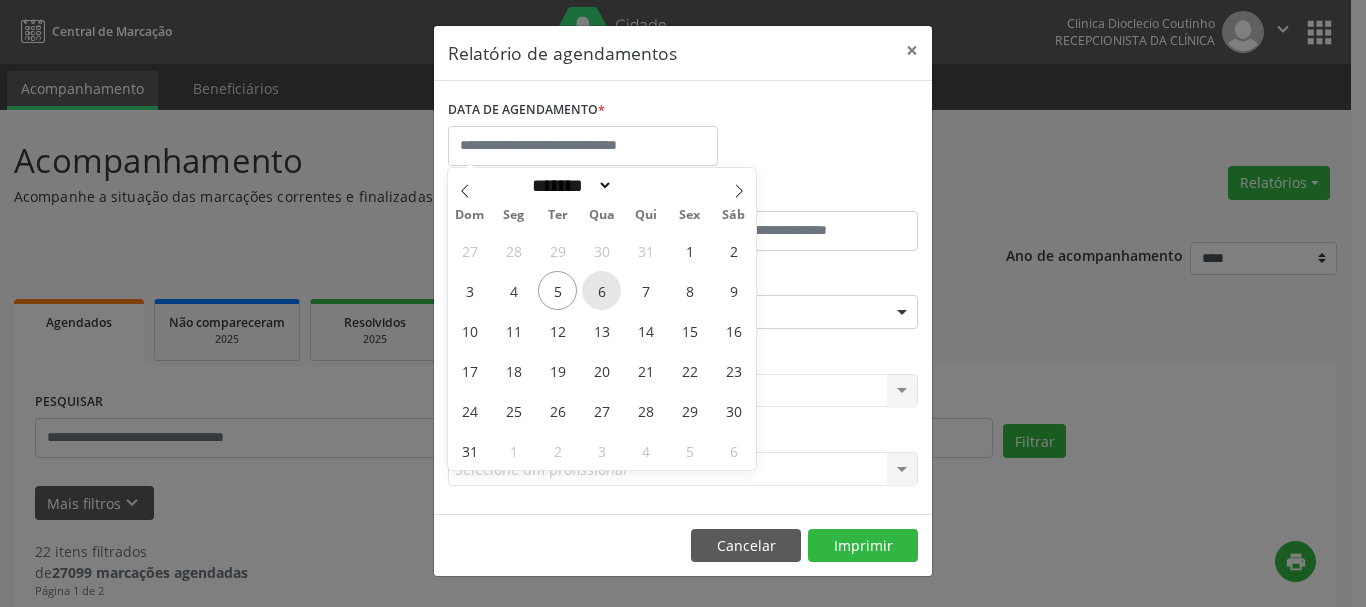click on "6" at bounding box center (601, 290) 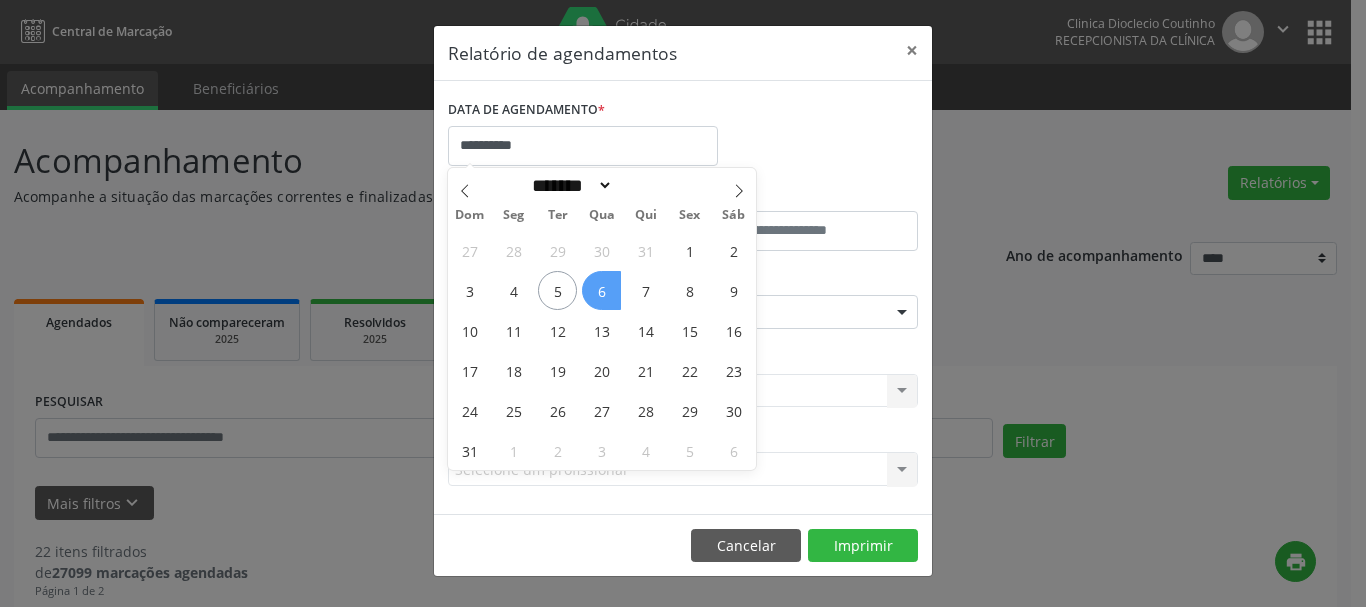 click on "6" at bounding box center [601, 290] 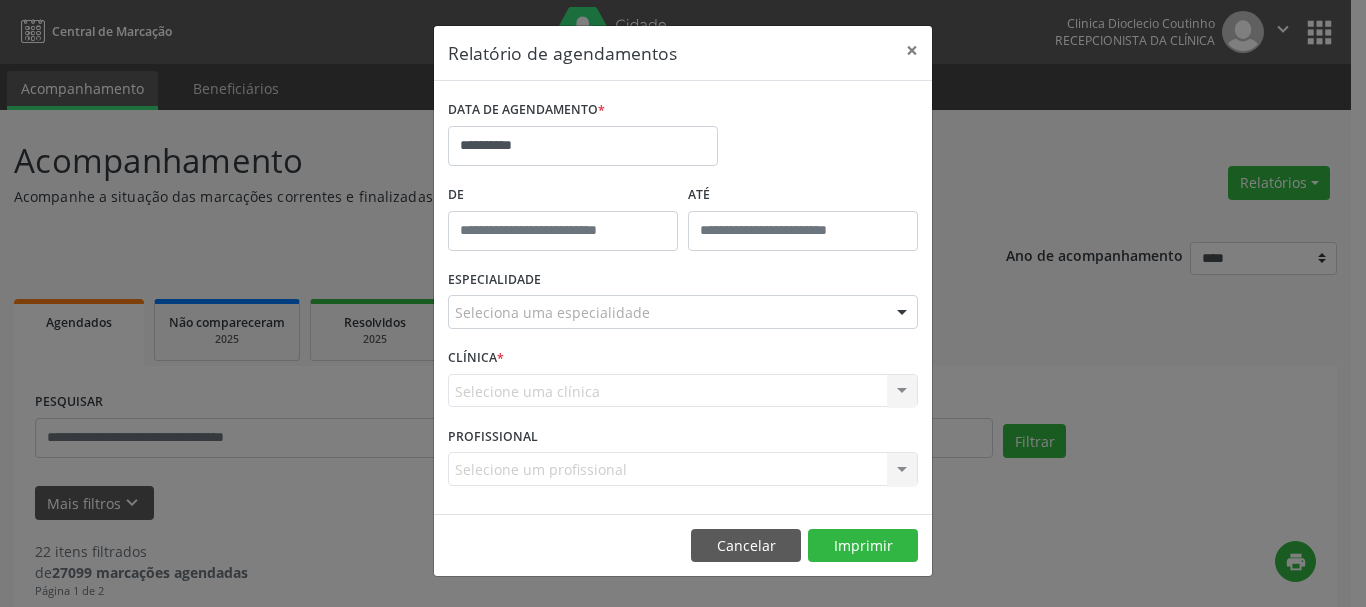 click on "ESPECIALIDADE
Seleciona uma especialidade
Todas as especialidades   Alergologia   Angiologia   Arritmologia   Cardiologia   Cirurgia Abdominal   Cirurgia Bariatrica   Cirurgia Cabeça e Pescoço   Cirurgia Cardiaca   Cirurgia Geral   Cirurgia Ginecologica   Cirurgia Mastologia Oncologica   Cirurgia Pediatrica   Cirurgia Plastica   Cirurgia Toracica   Cirurgia geral oncológica   Cirurgia geral oncológica   Cirurgião Dermatológico   Clinica Geral   Clinica Medica   Consulta de Enfermagem - Hiperdia   Consulta de Enfermagem - Preventivo   Consulta de Enfermagem - Pré-Natal   Consulta de Enfermagem - Puericultura   Dermatologia   Endocinologia   Endocrino Diabetes   Endocrinologia   Fisioterapia   Fisioterapia Cirurgica   Fonoaudiologia   Gastro/Hepato   Gastroenterologia   Gastropediatria   Geriatria   Ginecologia   Gnecologia   Hebiatra   Hematologia   Hepatologia   Inf.Inf - Infectologista   Infectologia Pediátrica   Mastologia       Medicina da Dor" at bounding box center [683, 304] 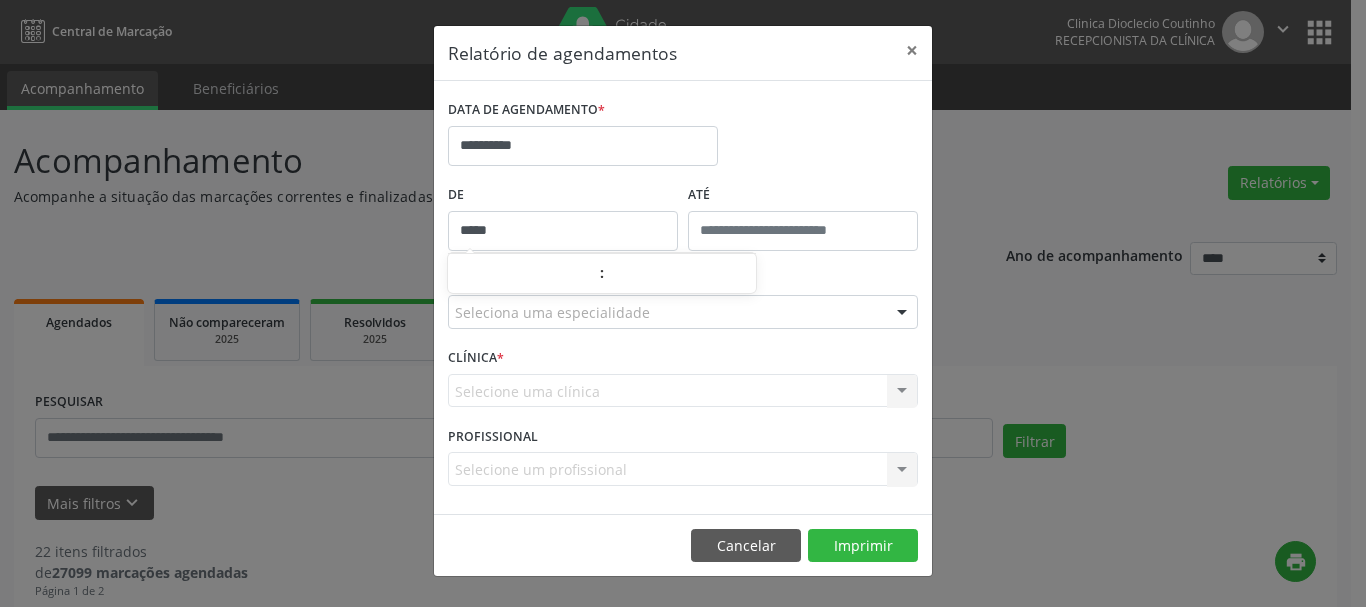 click on "*****" at bounding box center (563, 231) 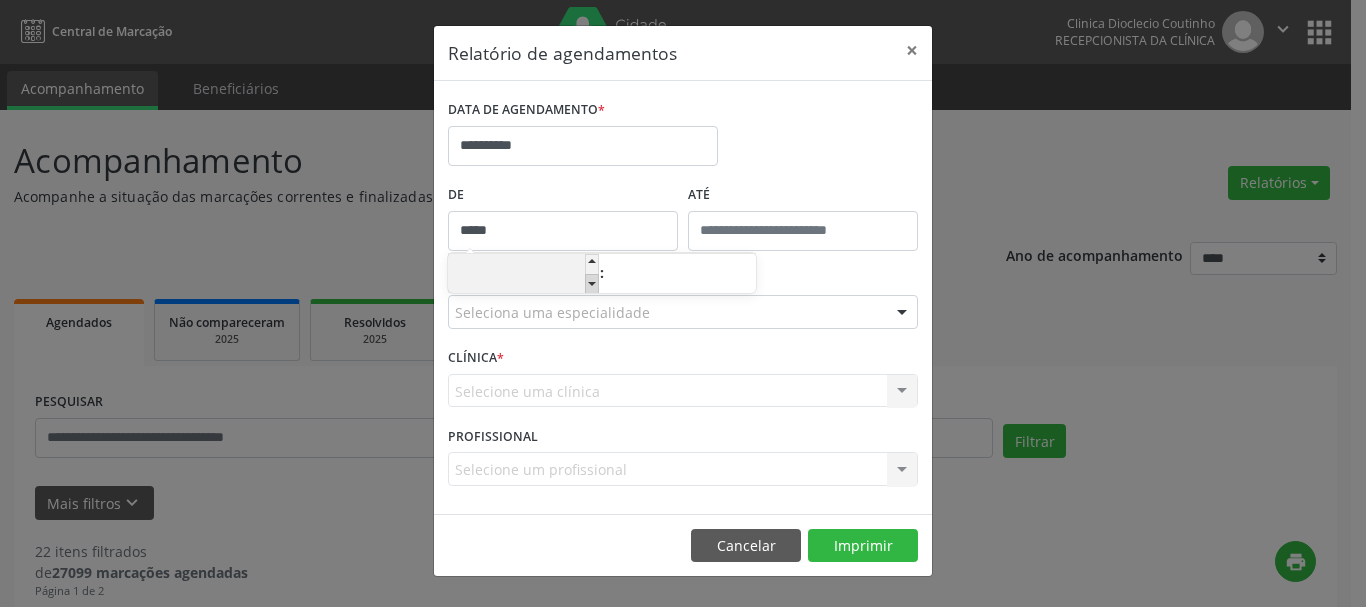 click at bounding box center [592, 284] 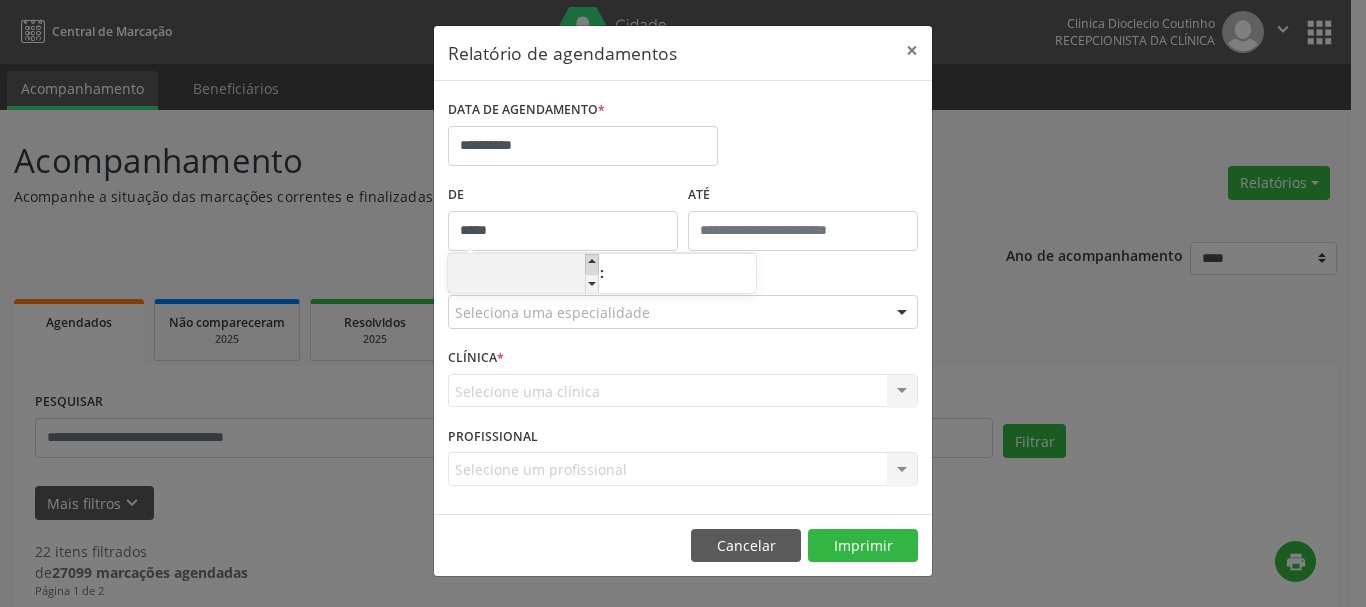 click at bounding box center [592, 264] 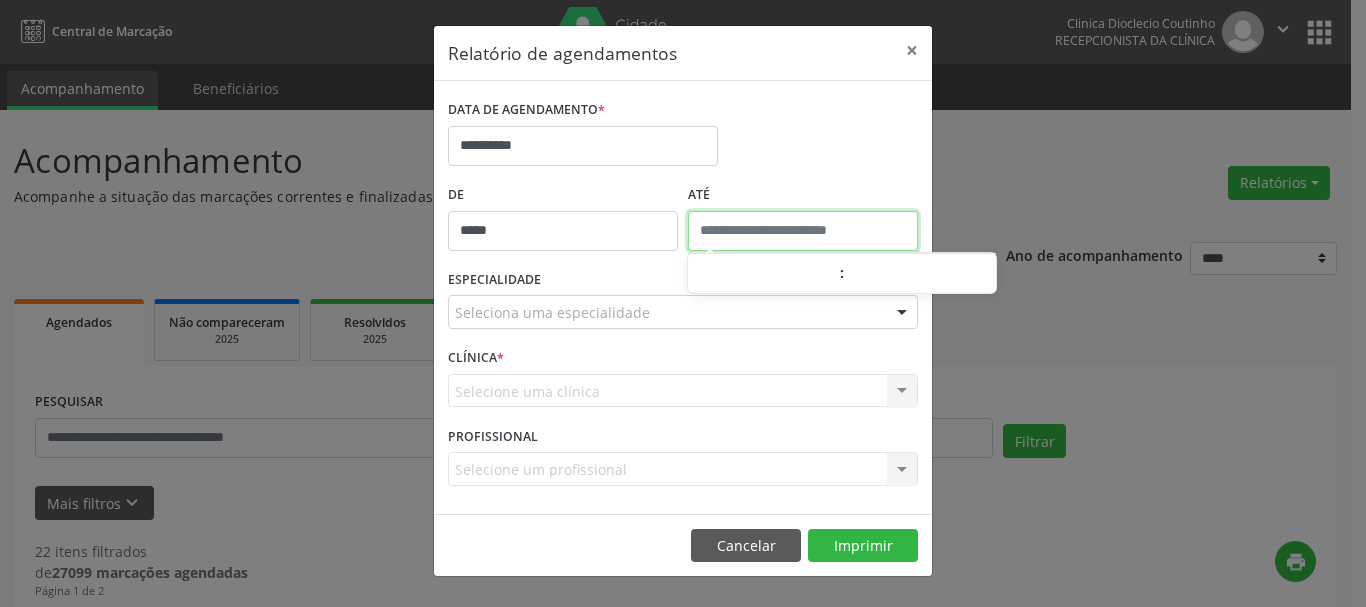 click at bounding box center (803, 231) 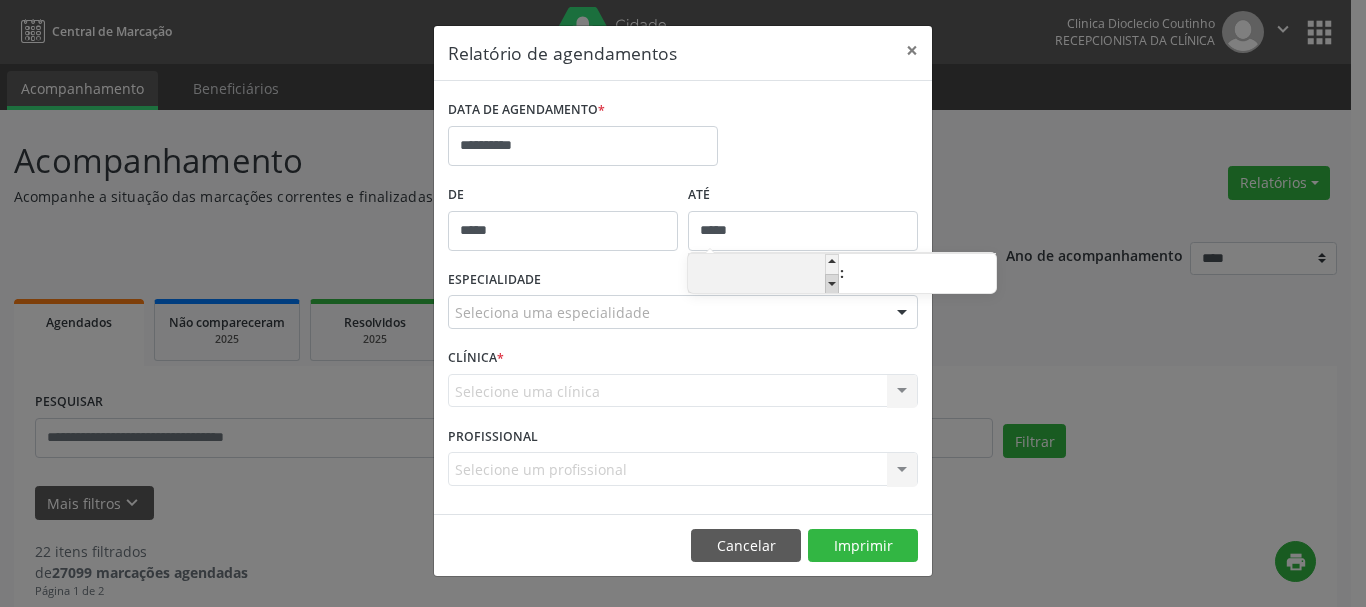 click at bounding box center (832, 284) 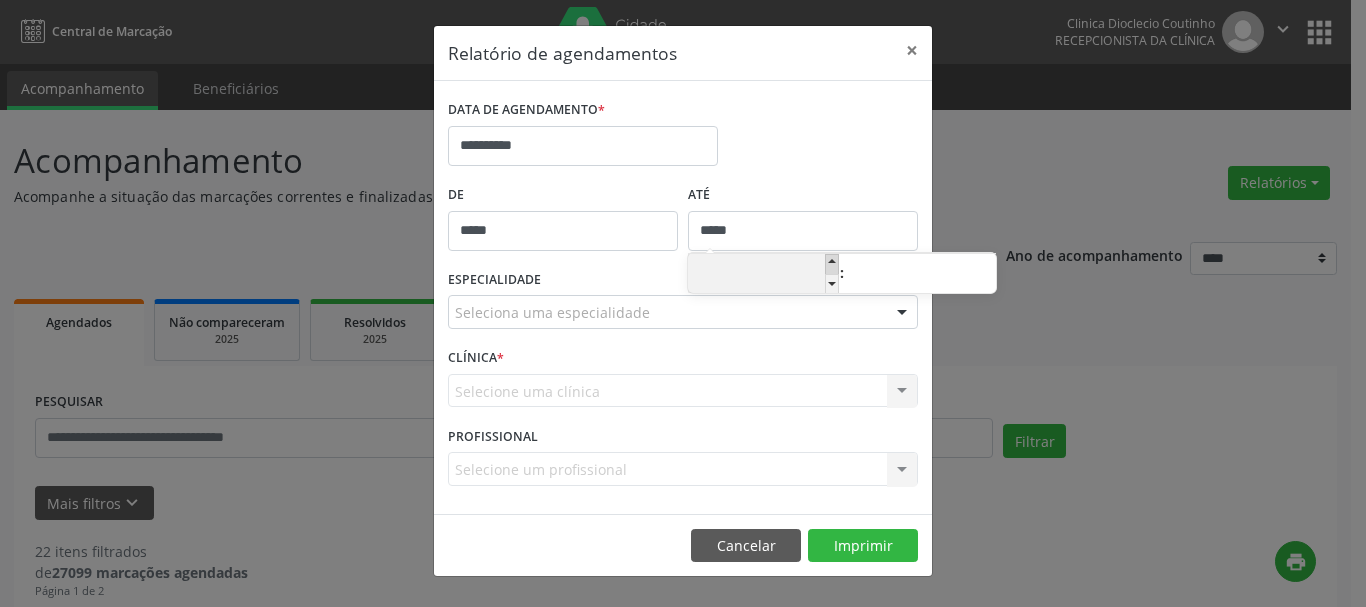 click at bounding box center (832, 264) 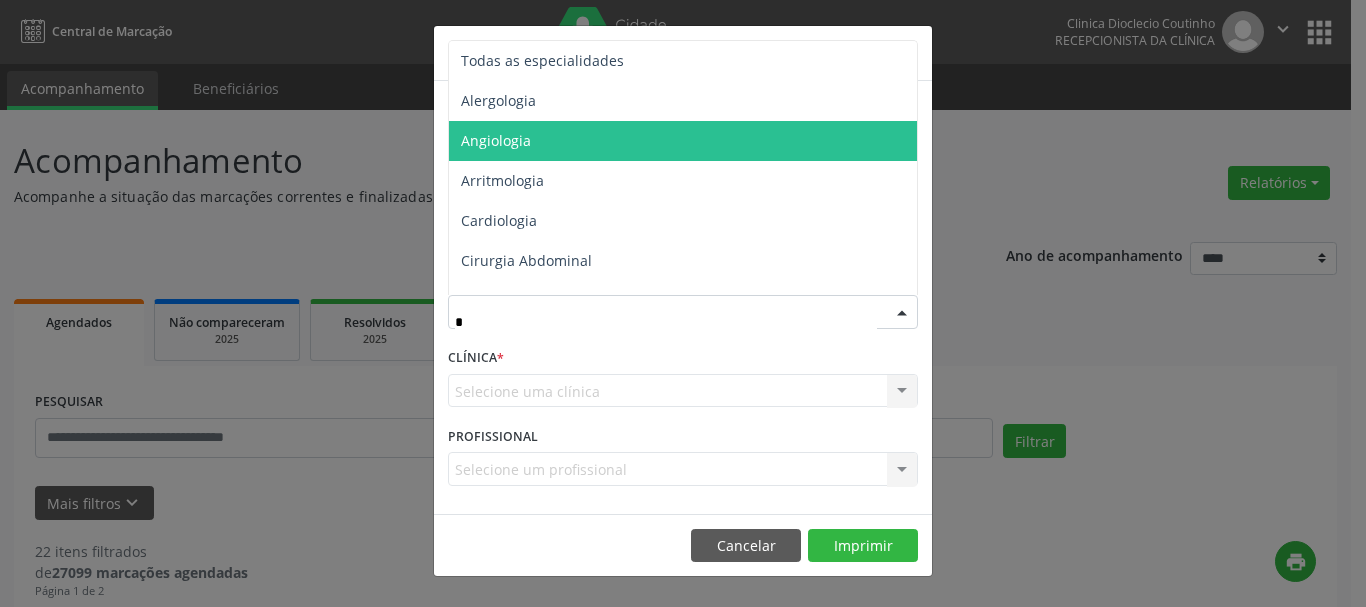 type on "**" 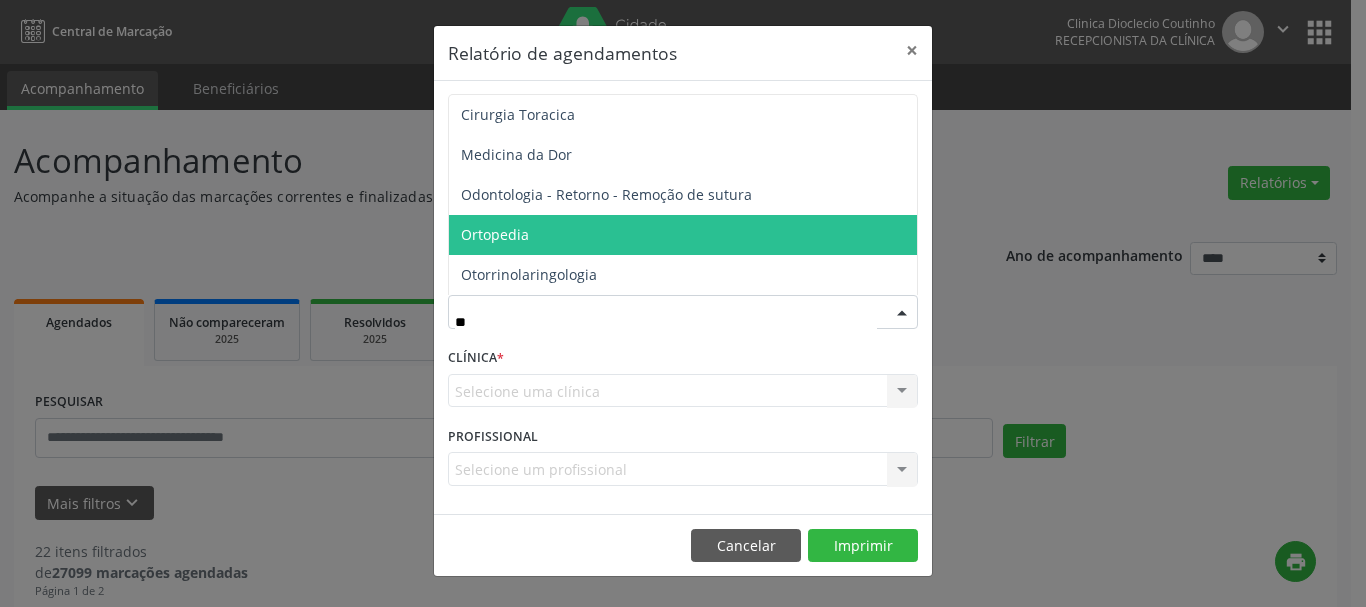 click on "Ortopedia" at bounding box center (495, 234) 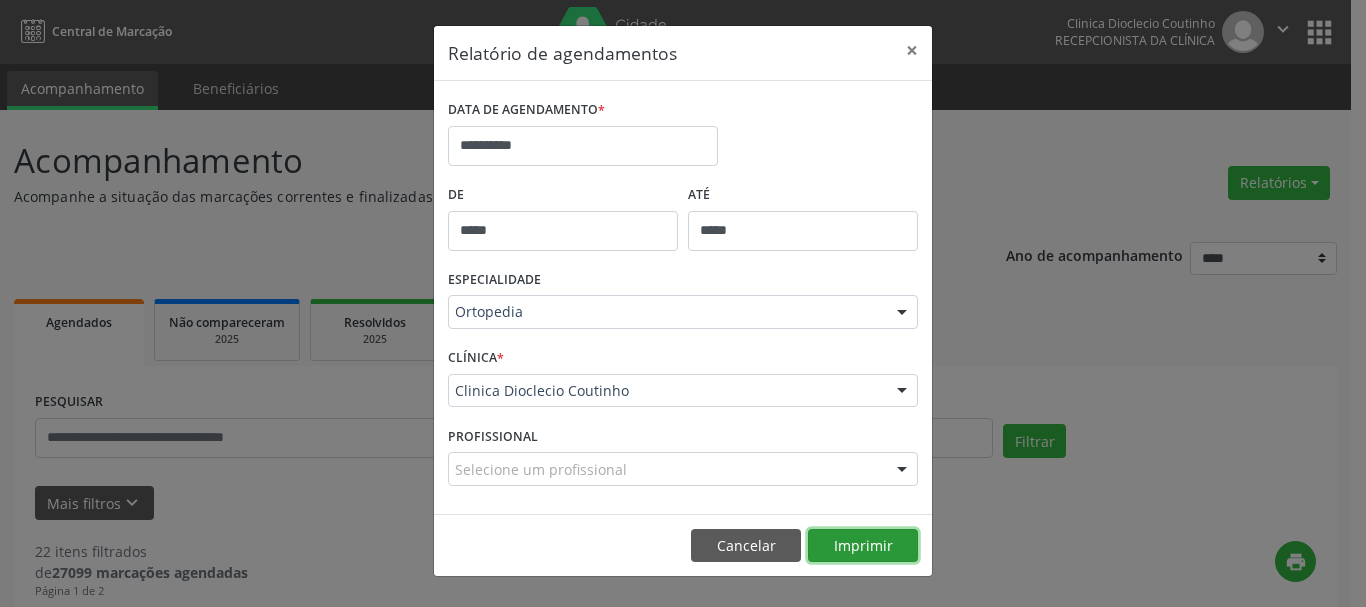click on "Imprimir" at bounding box center (863, 546) 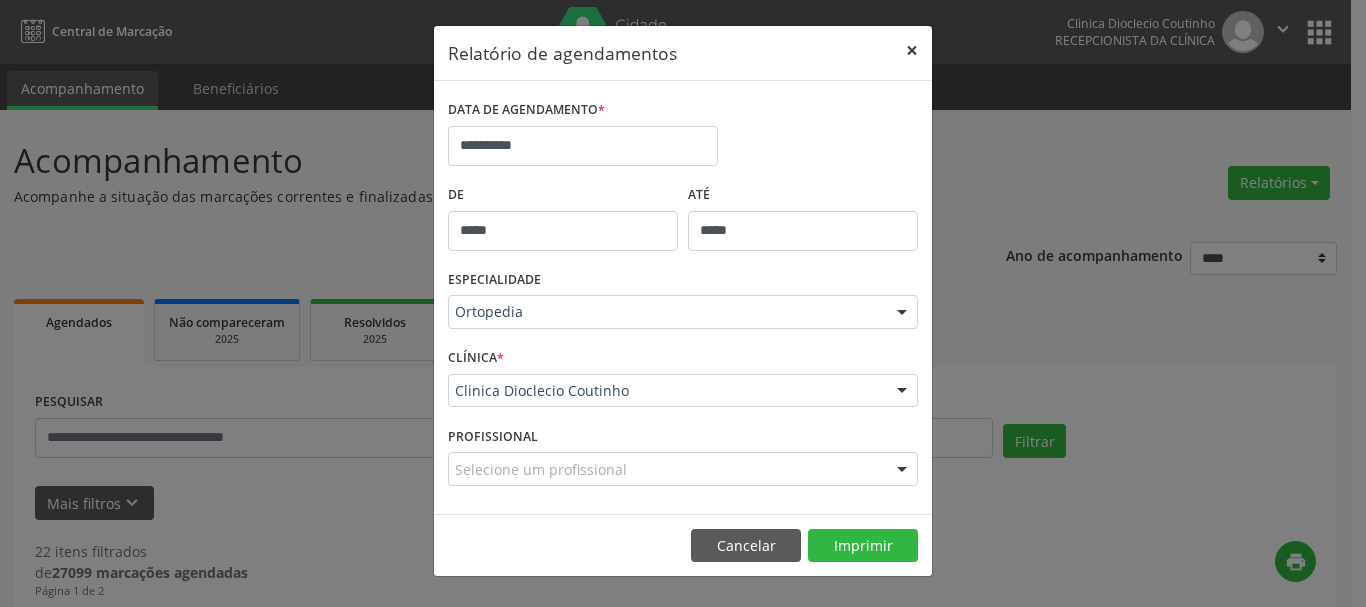 click on "×" at bounding box center (912, 50) 